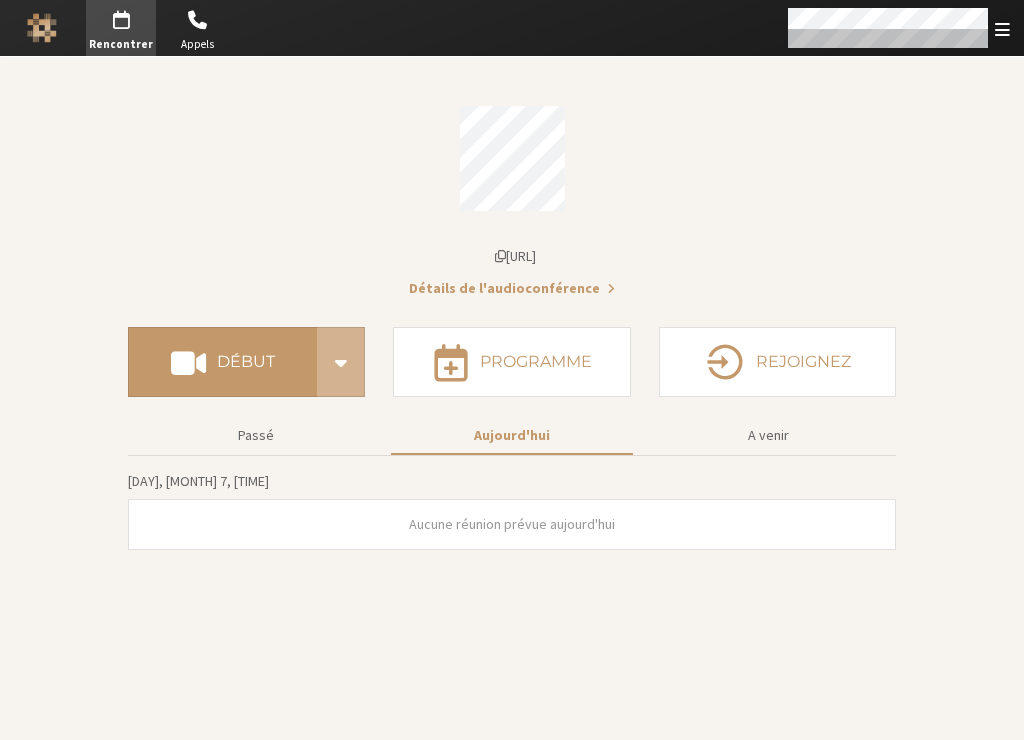 scroll, scrollTop: 0, scrollLeft: 0, axis: both 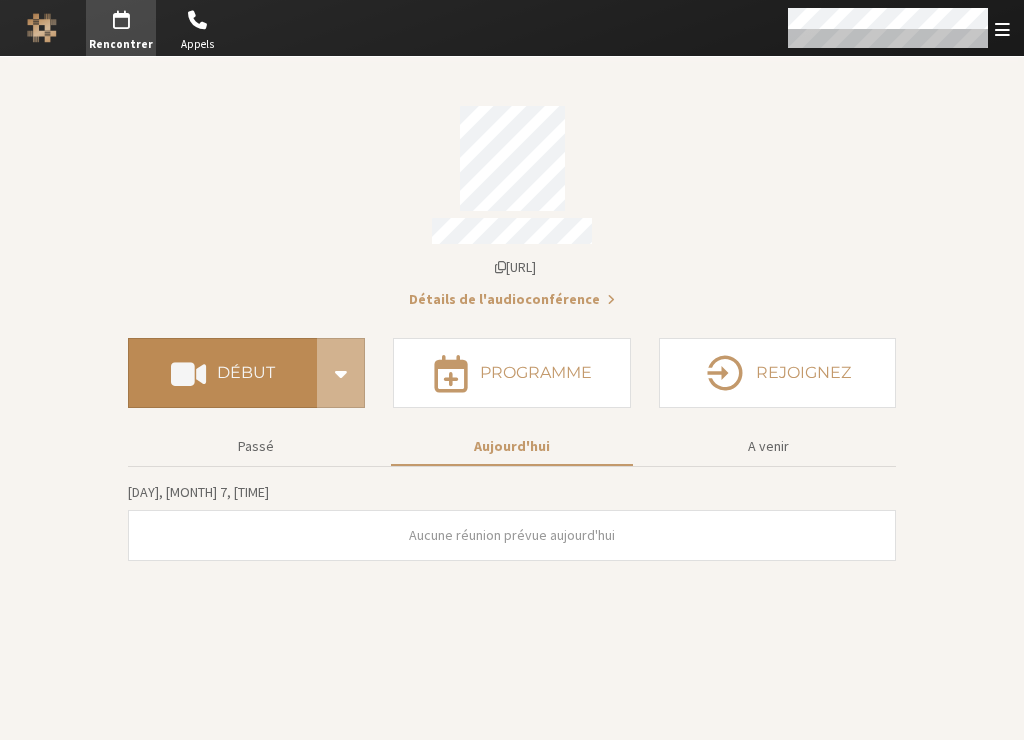 click on "Début" at bounding box center [246, 373] 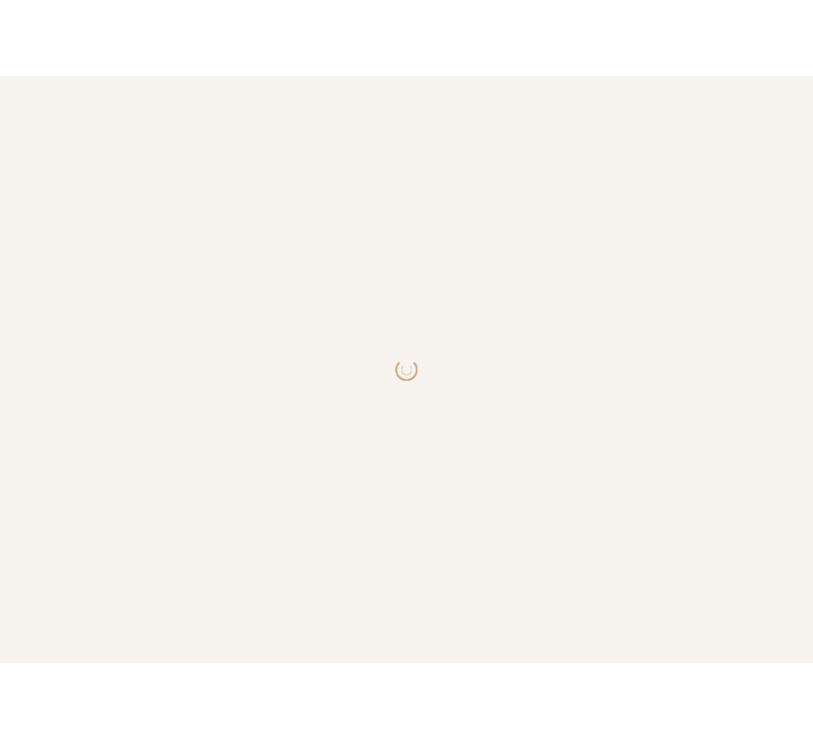 scroll, scrollTop: 0, scrollLeft: 0, axis: both 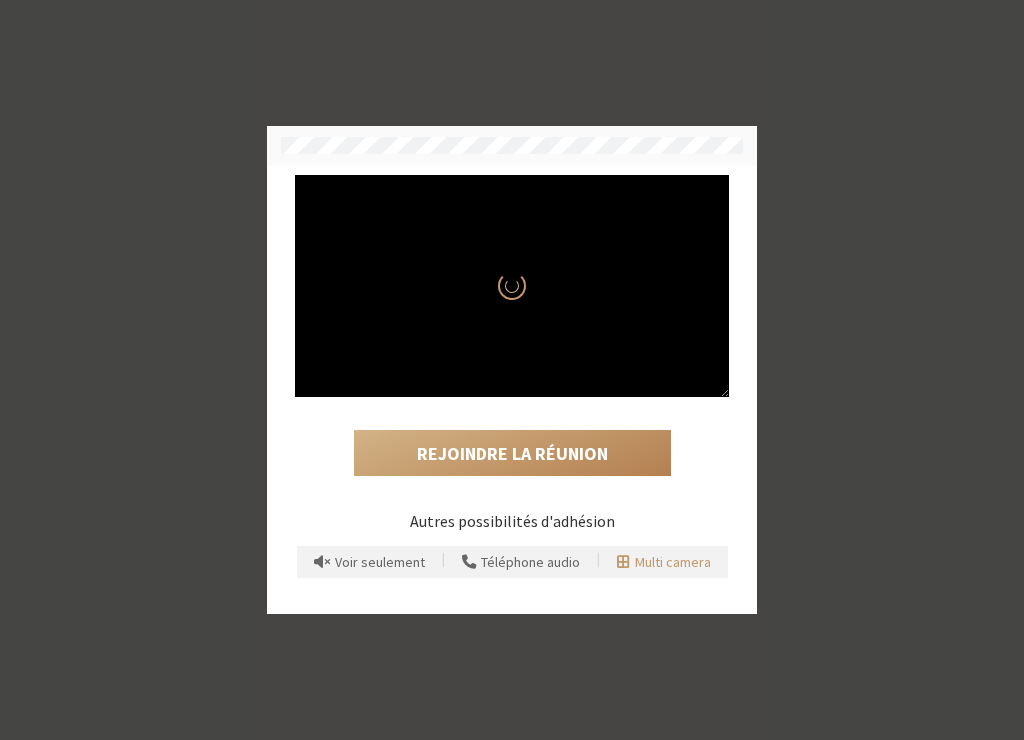 click on "Multi camera" at bounding box center [673, 562] 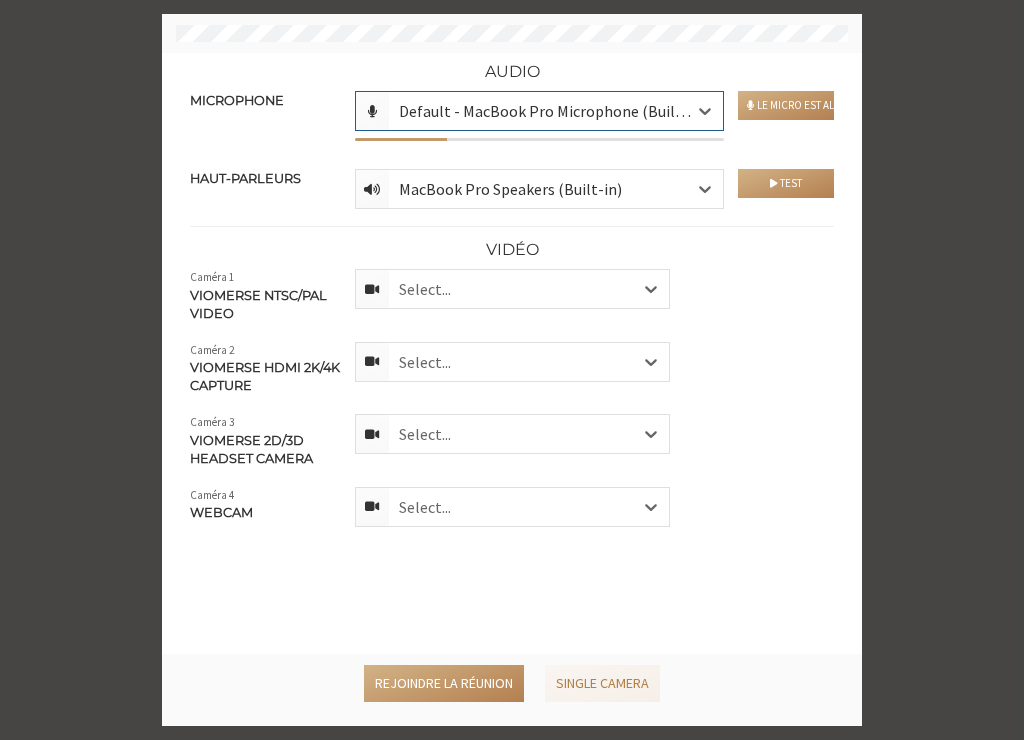 click on "Select..." at bounding box center (528, 289) 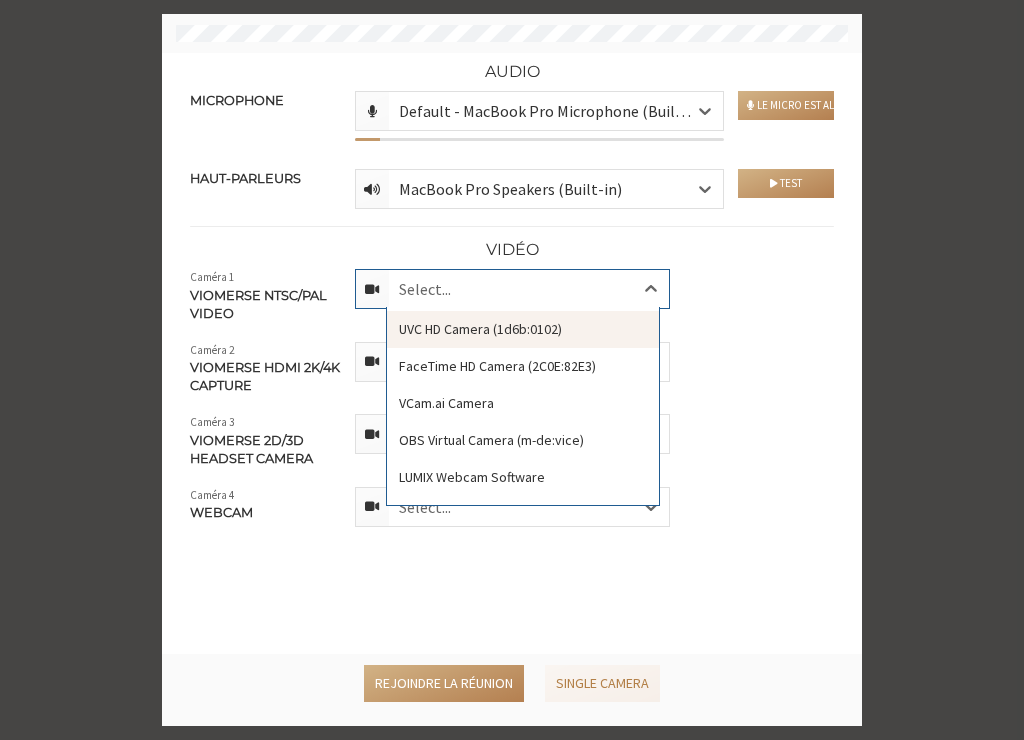 click on "UVC HD Camera (1d6b:0102)" at bounding box center (523, 329) 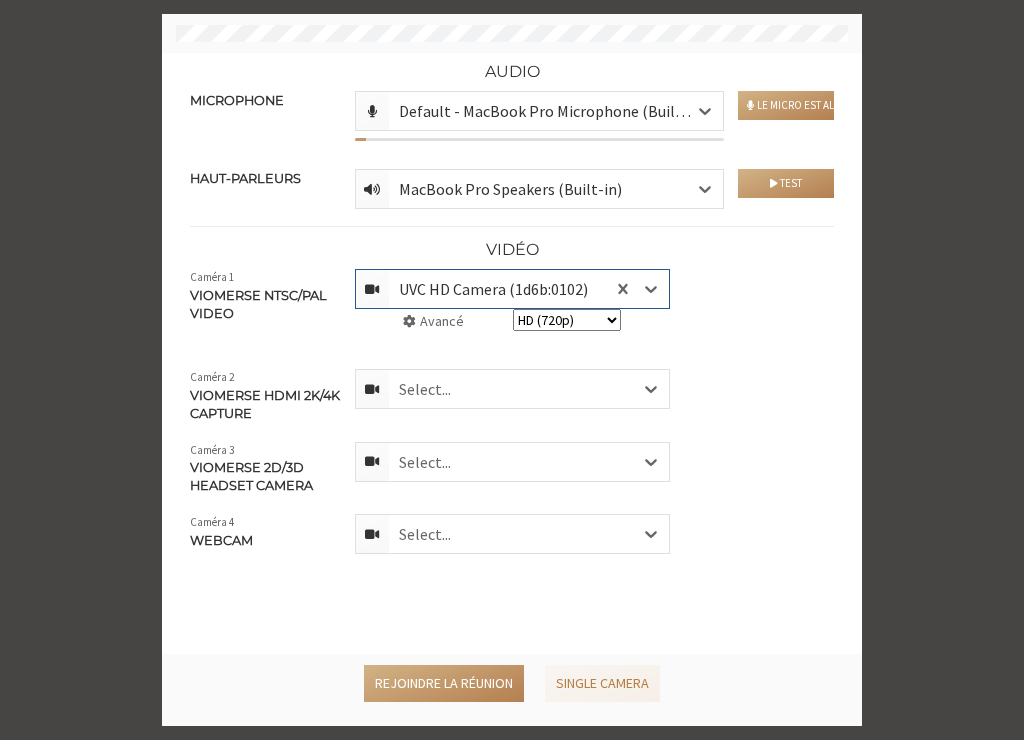 click on "Select..." at bounding box center (528, 389) 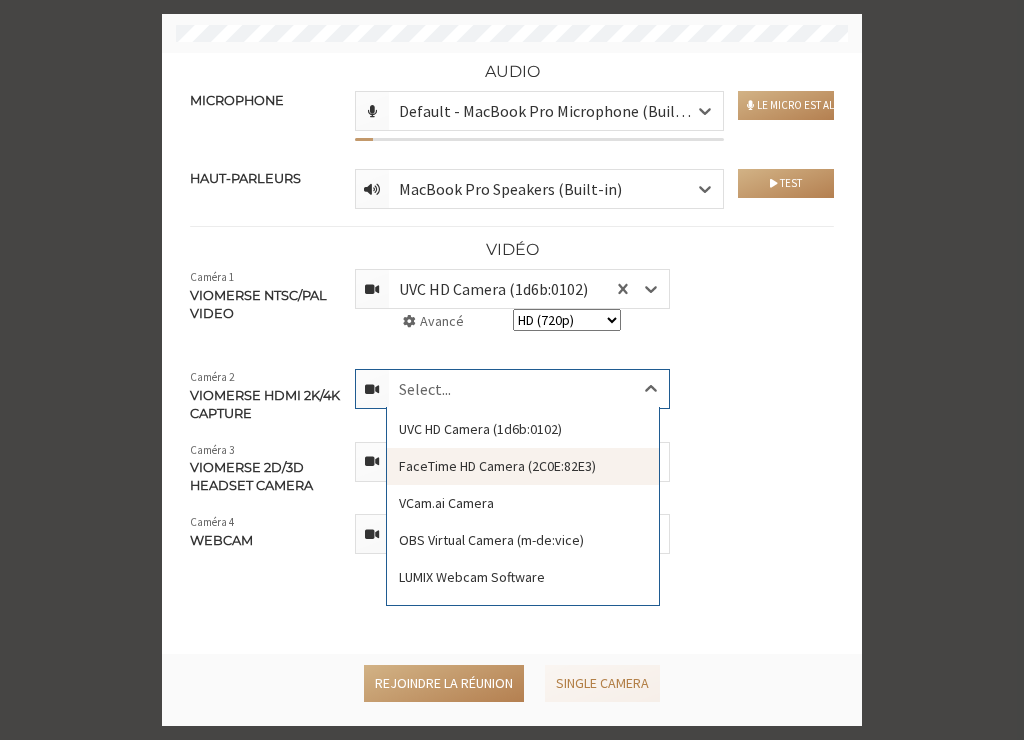 click on "FaceTime HD Camera (2C0E:82E3)" at bounding box center [523, 466] 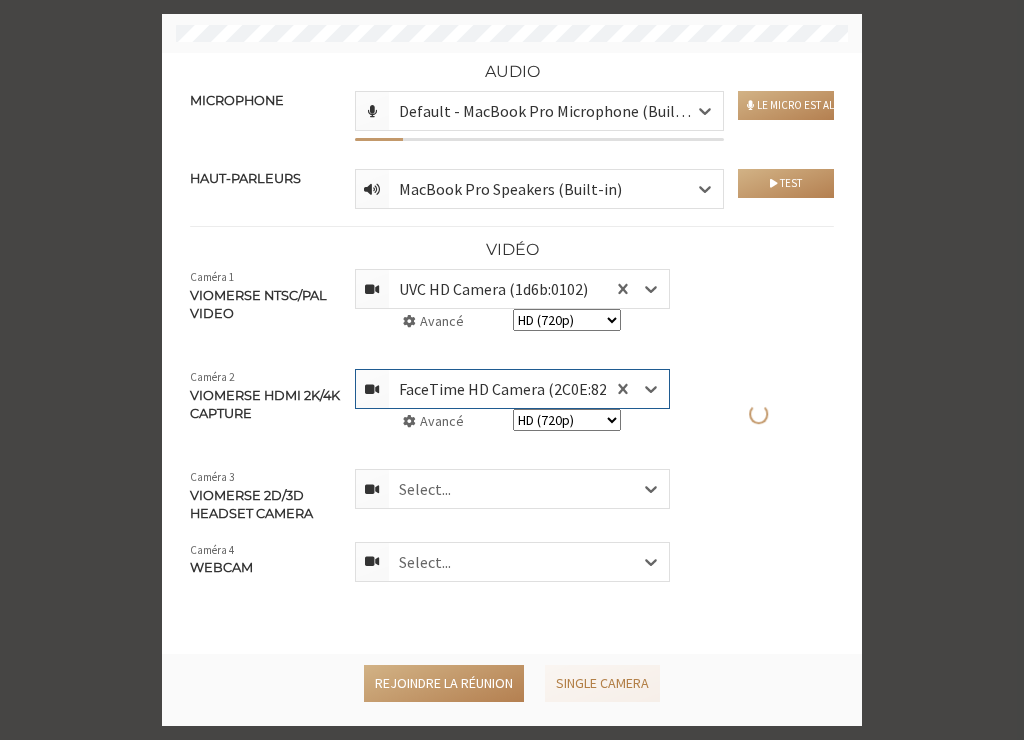 click on "Select..." at bounding box center (528, 489) 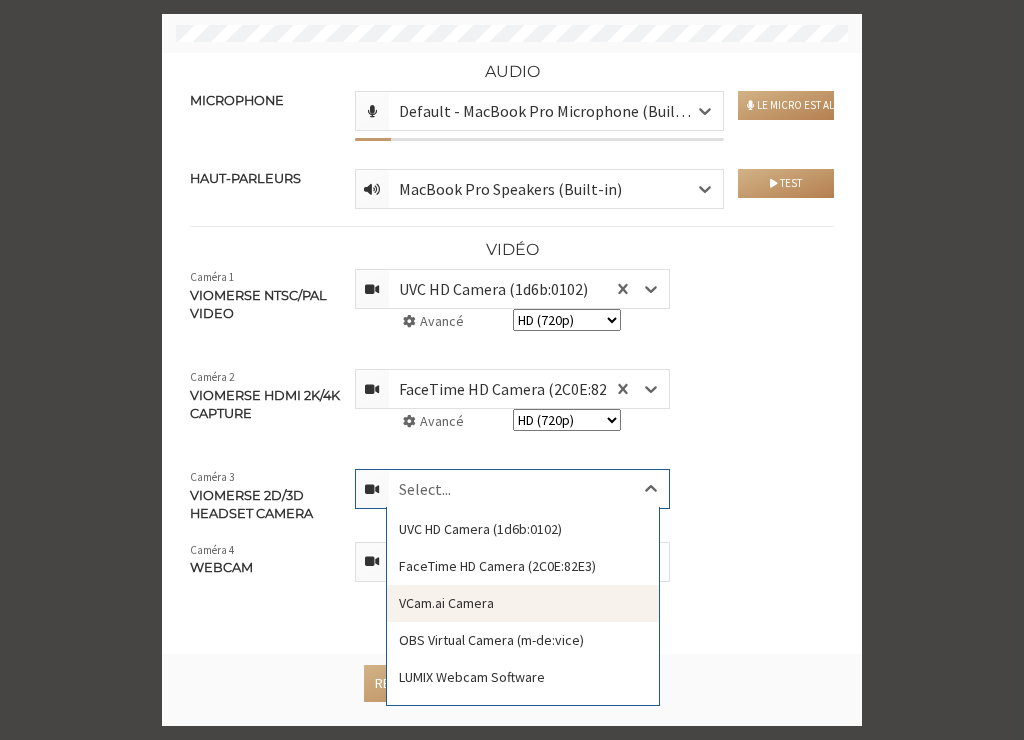 click on "VCam.ai Camera" at bounding box center (523, 603) 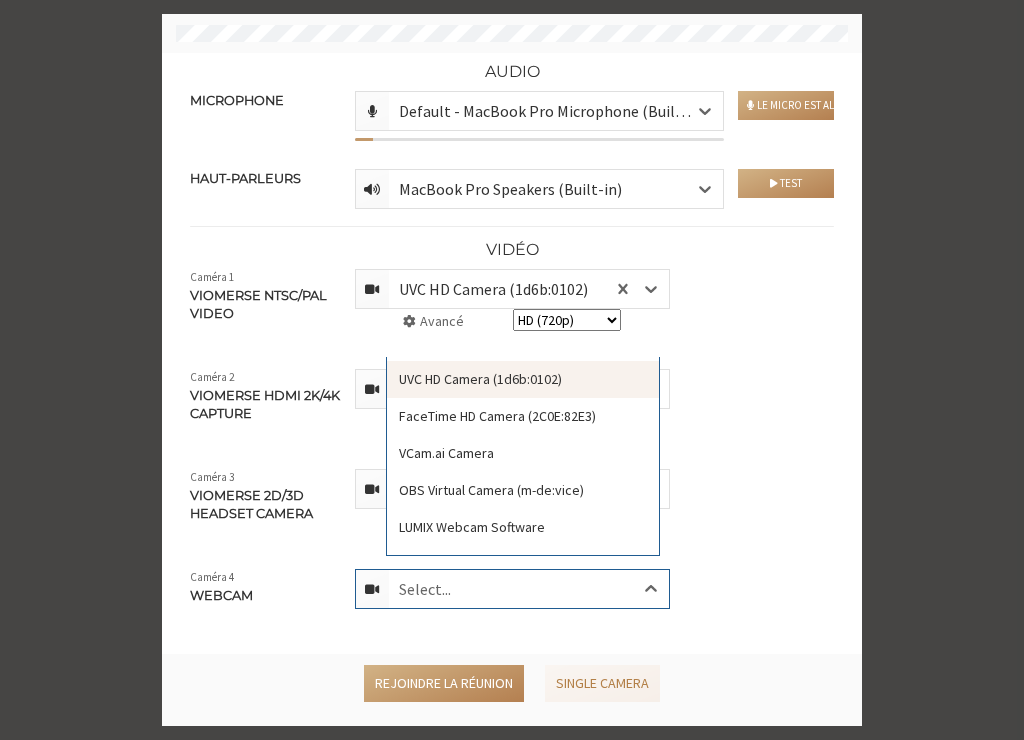 click on "Select..." at bounding box center (528, 589) 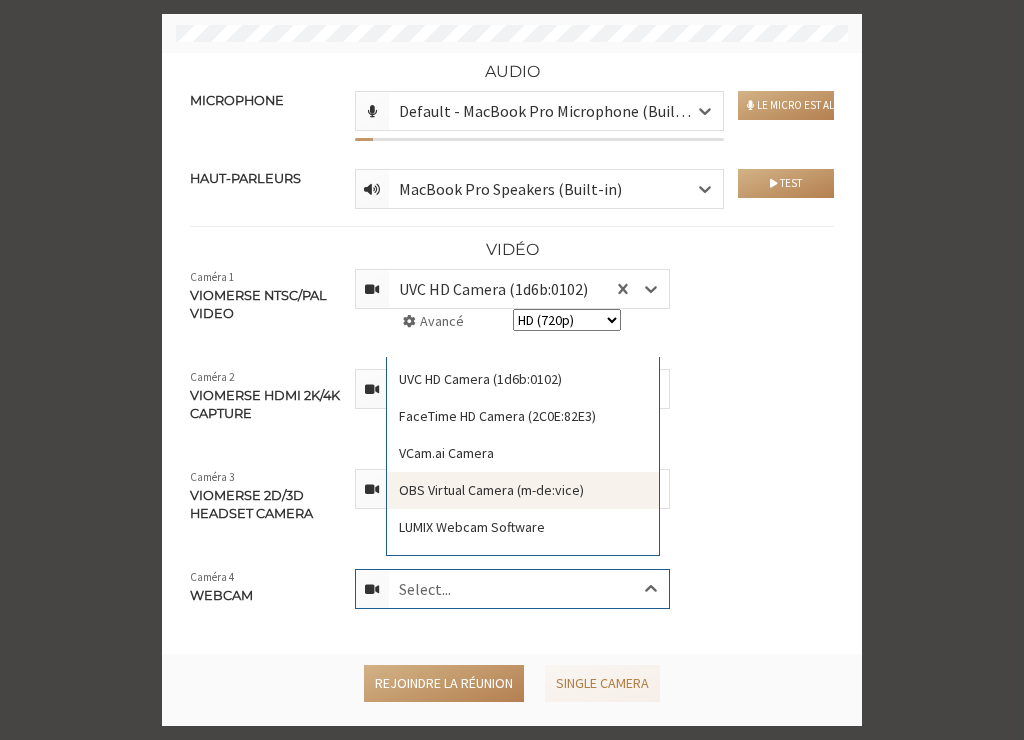 click on "OBS Virtual Camera (m-de:vice)" at bounding box center (523, 490) 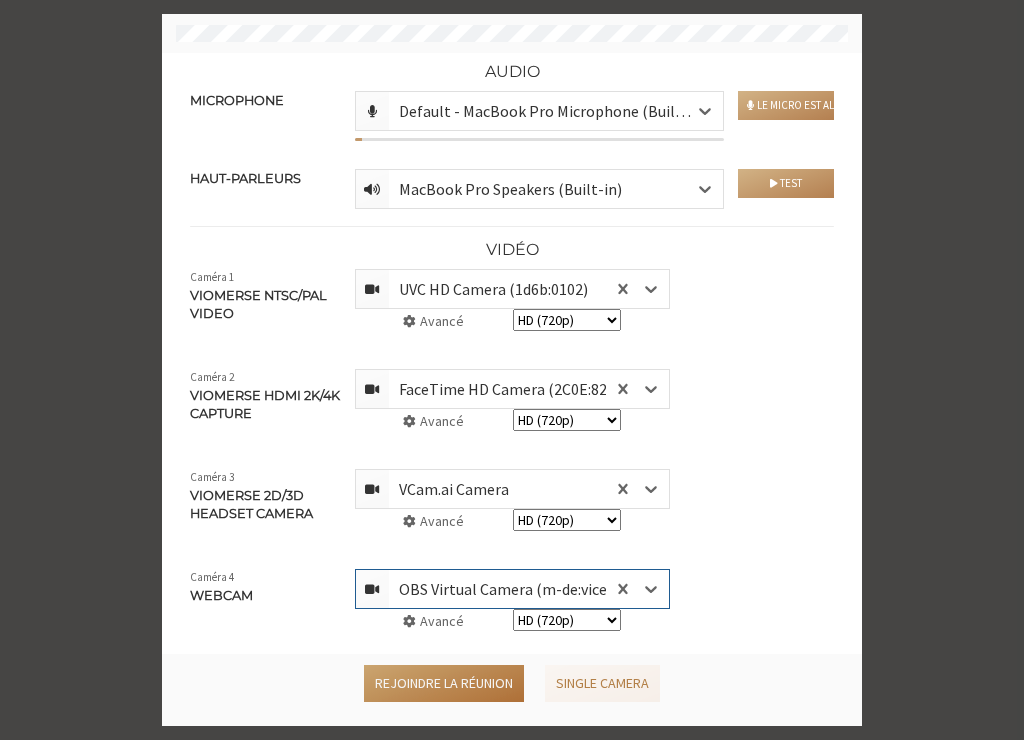 click on "Rejoindre la réunion" at bounding box center (444, 683) 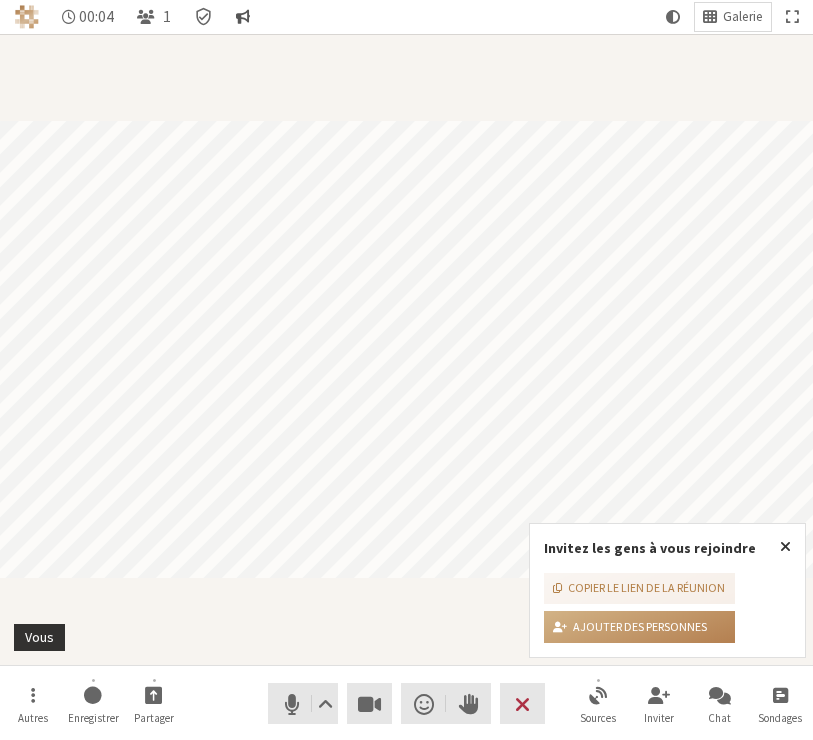 click at bounding box center [243, 17] 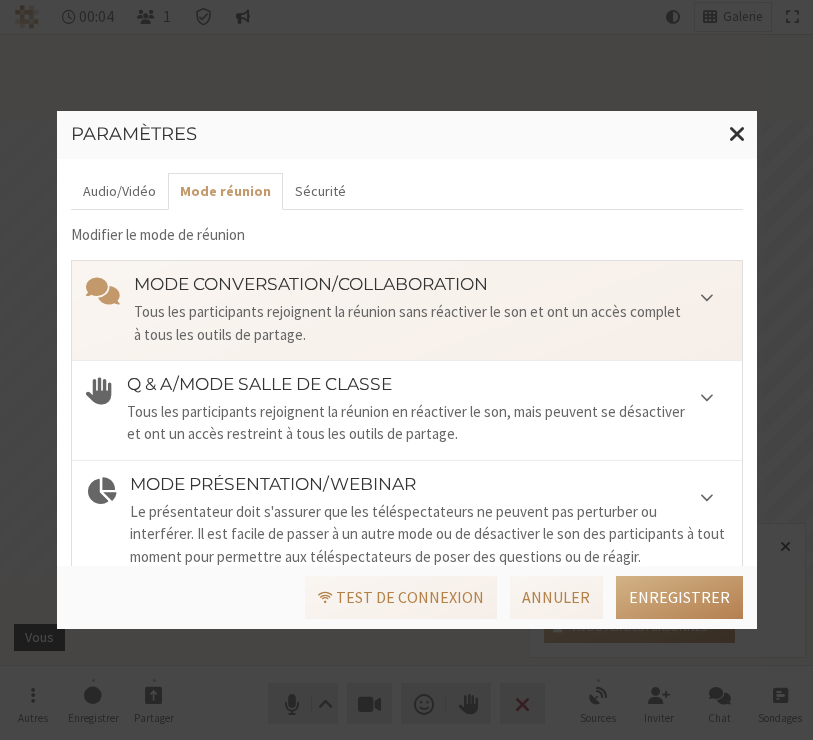 click on "Paramètres Audio/Vidéo Mode réunion Sécurité Modifier le mode de réunion Mode conversation/collaboration Tous les participants rejoignent la réunion sans réactiver le son et ont un accès complet à tous les outils de partage. Q & A/Mode salle de classe Tous les participants rejoignent la réunion en réactiver le son, mais peuvent se désactiver et ont un accès restreint à tous les outils de partage. Mode présentation/Webinar Le présentateur doit s'assurer que les téléspectateurs ne peuvent pas perturber ou interférer. Il est facile de passer à un autre mode ou de désactiver le son des participants à tout moment pour permettre aux téléspectateurs de poser des questions ou de réagir. Mode de mise au point Empêcher la distraction des autres participants et diriger toute l'attention sur votre présentation ou votre session de formation. Test de connexion Annuler Enregistrer" at bounding box center [406, 370] 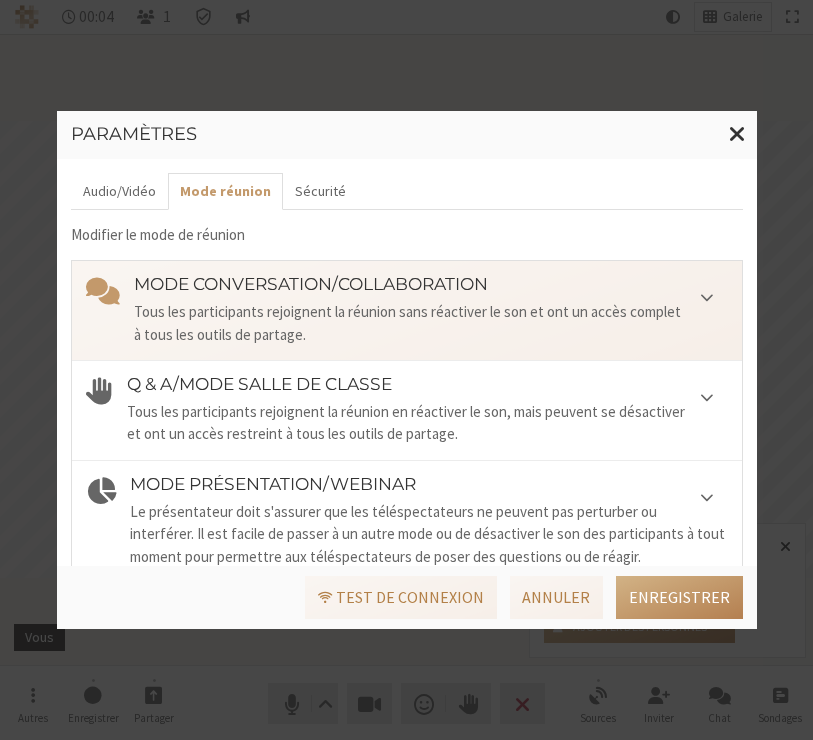 click on "Paramètres Audio/Vidéo Mode réunion Sécurité Modifier le mode de réunion Mode conversation/collaboration Tous les participants rejoignent la réunion sans réactiver le son et ont un accès complet à tous les outils de partage. Q & A/Mode salle de classe Tous les participants rejoignent la réunion en réactiver le son, mais peuvent se désactiver et ont un accès restreint à tous les outils de partage. Mode présentation/Webinar Le présentateur doit s'assurer que les téléspectateurs ne peuvent pas perturber ou interférer. Il est facile de passer à un autre mode ou de désactiver le son des participants à tout moment pour permettre aux téléspectateurs de poser des questions ou de réagir. Mode de mise au point Empêcher la distraction des autres participants et diriger toute l'attention sur votre présentation ou votre session de formation. Test de connexion Annuler Enregistrer" at bounding box center [406, 370] 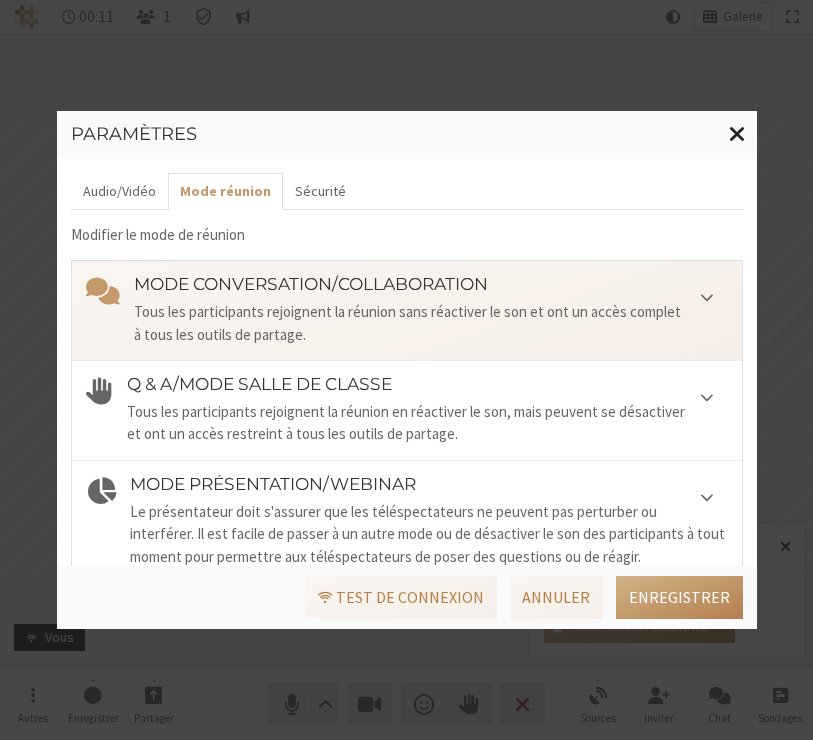 click at bounding box center (737, 133) 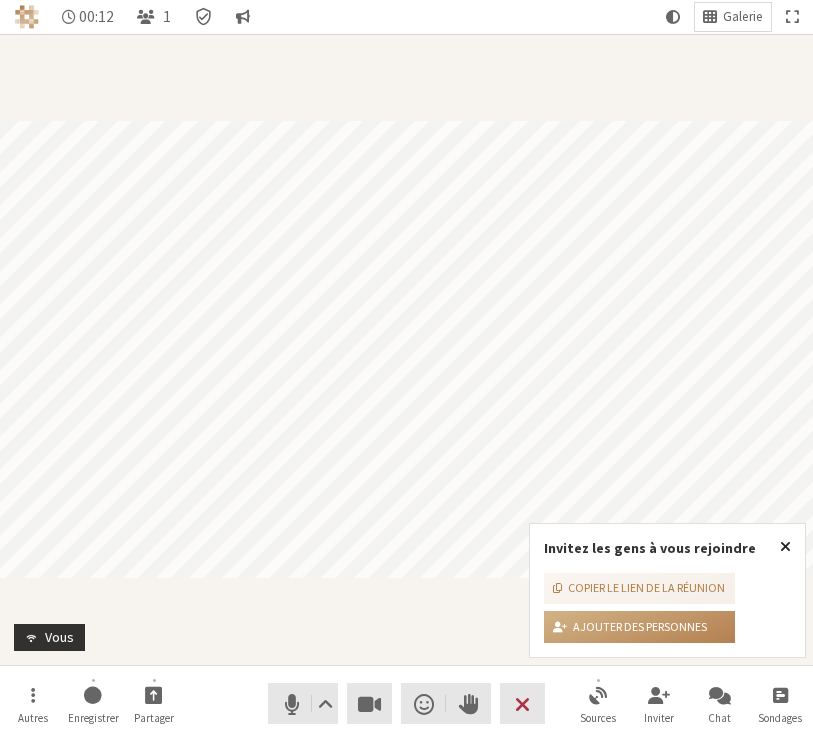 click at bounding box center [785, 546] 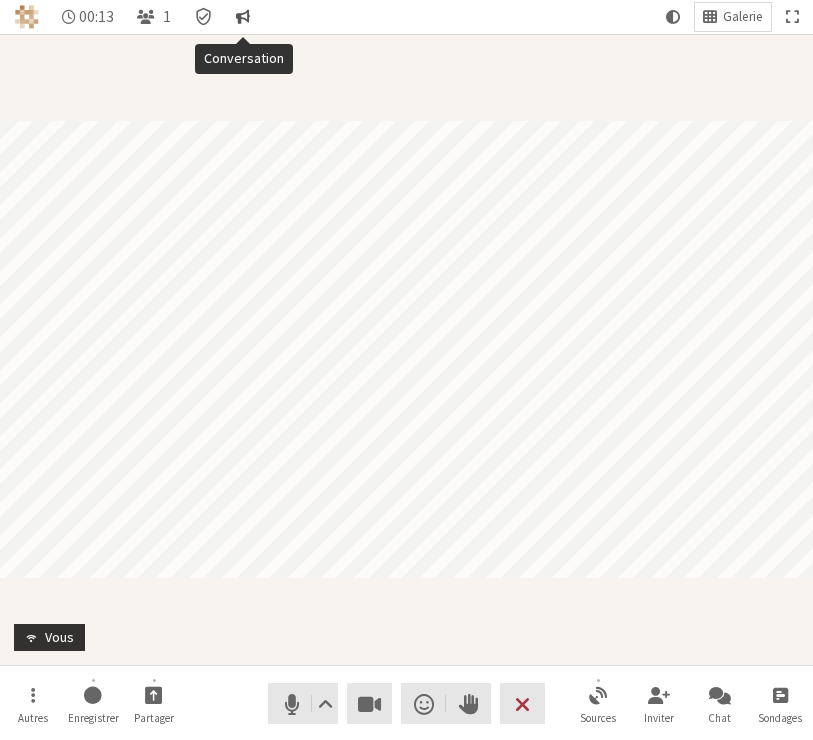 click at bounding box center [243, 17] 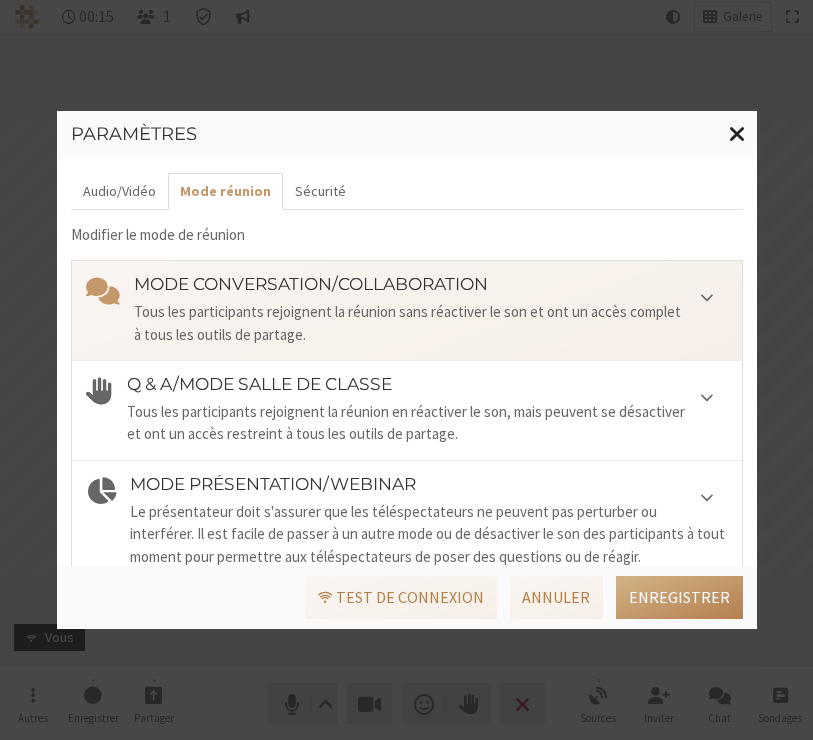 click at bounding box center (737, 133) 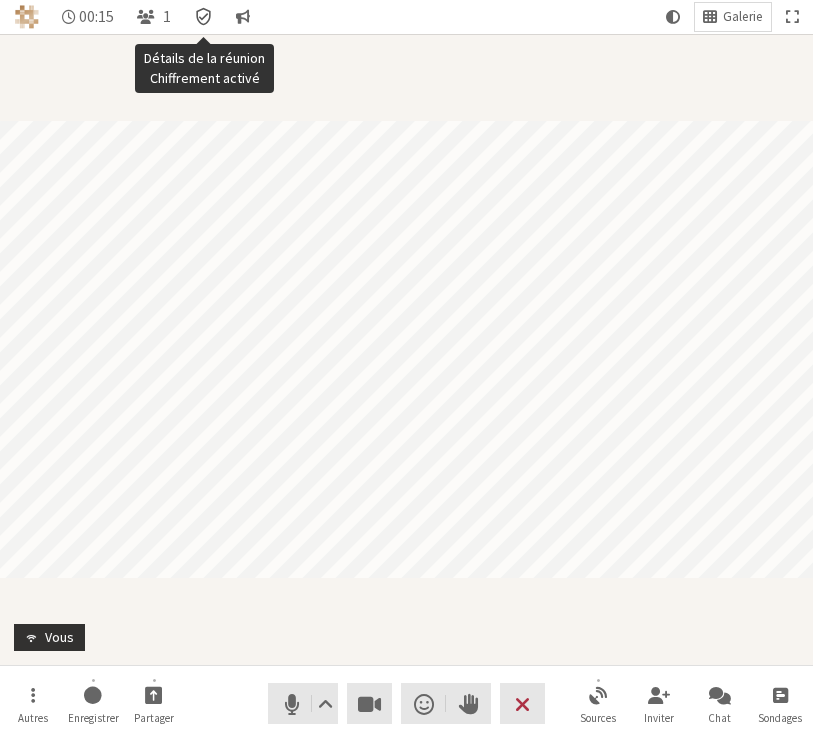 click 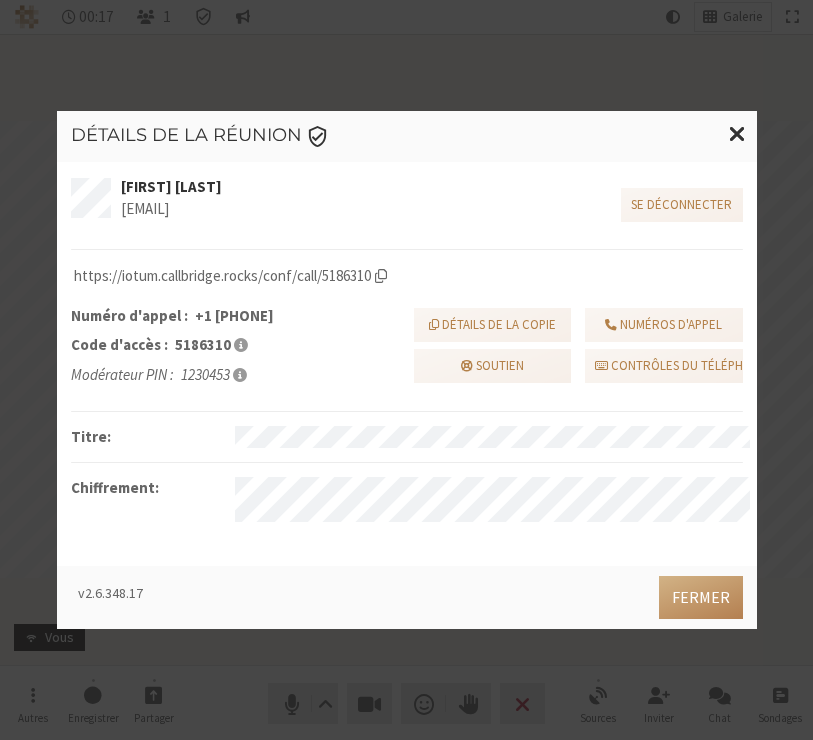 click at bounding box center [381, 276] 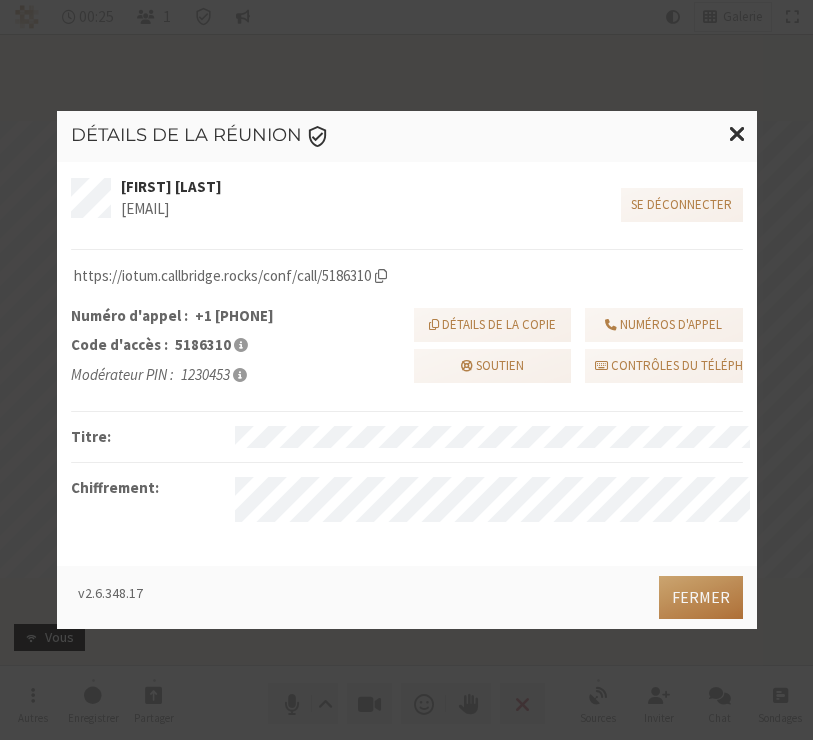click on "Fermer" at bounding box center [701, 597] 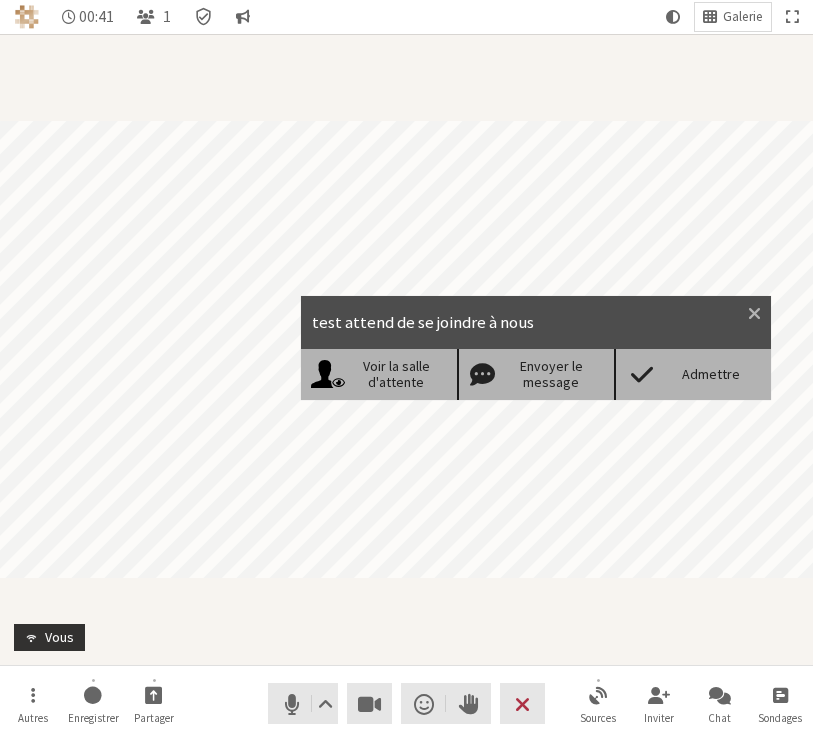 click on "Admettre" at bounding box center (711, 374) 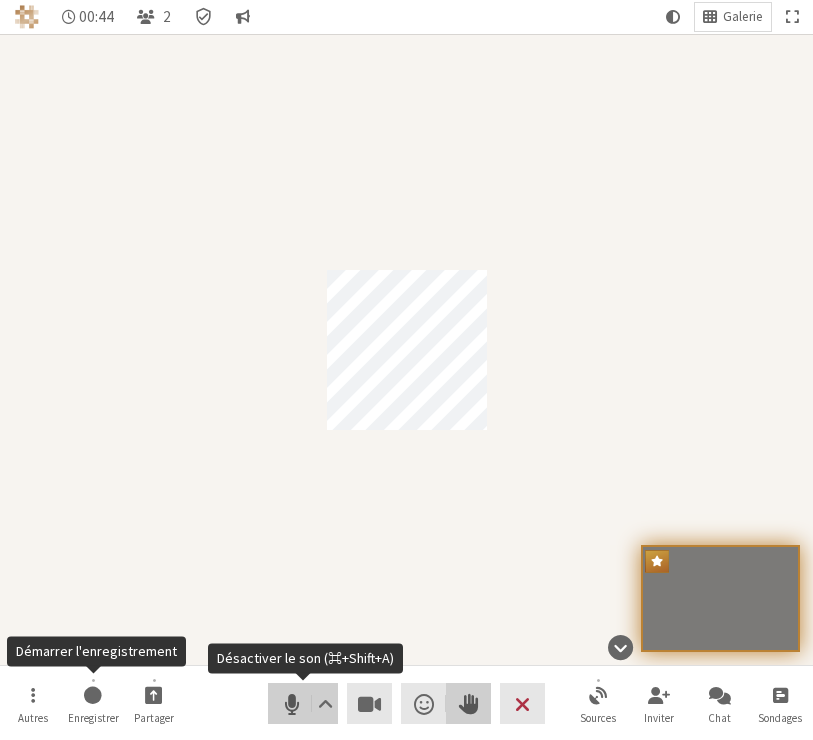 click on "Audio" at bounding box center (303, 703) 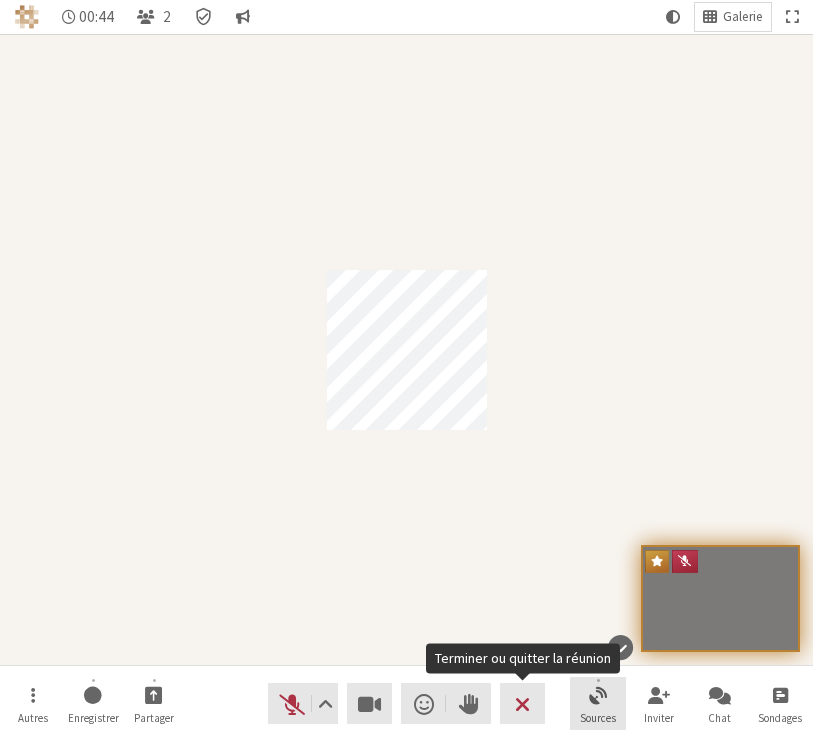 click on "Sources" at bounding box center [598, 704] 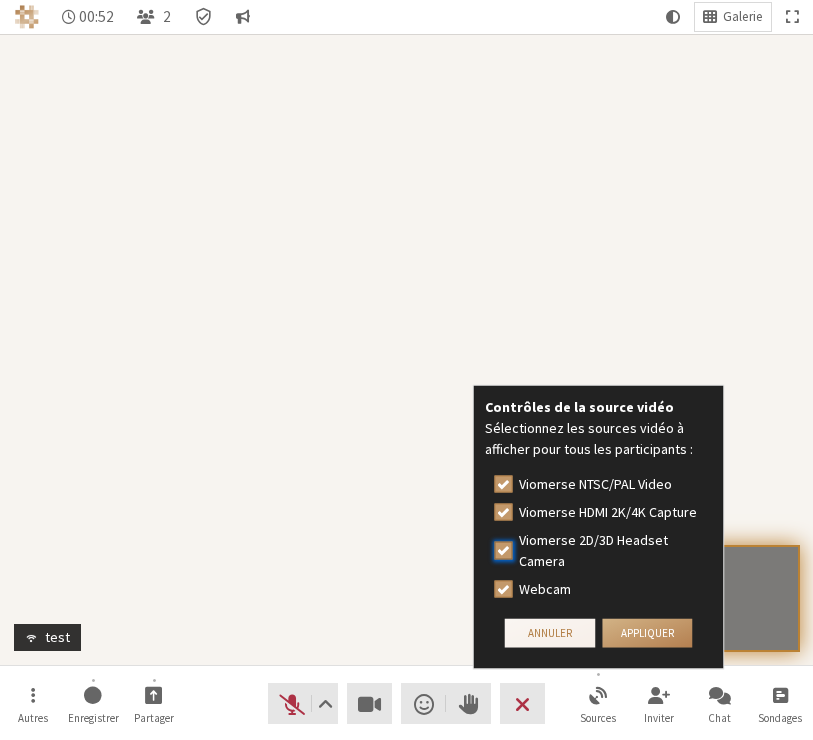 click on "Viomerse 2D/3D Headset Camera" at bounding box center [504, 550] 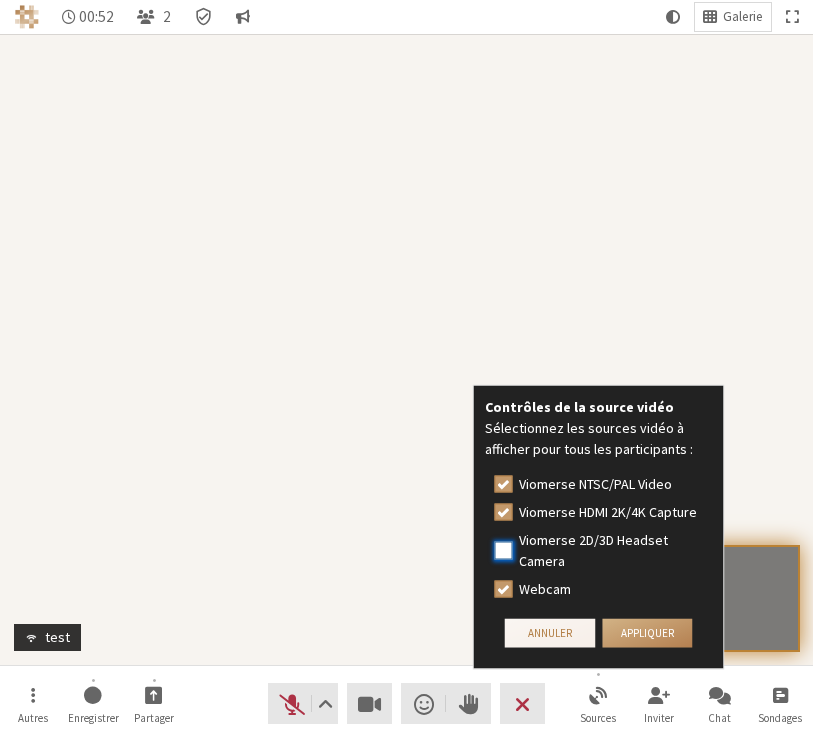 checkbox on "false" 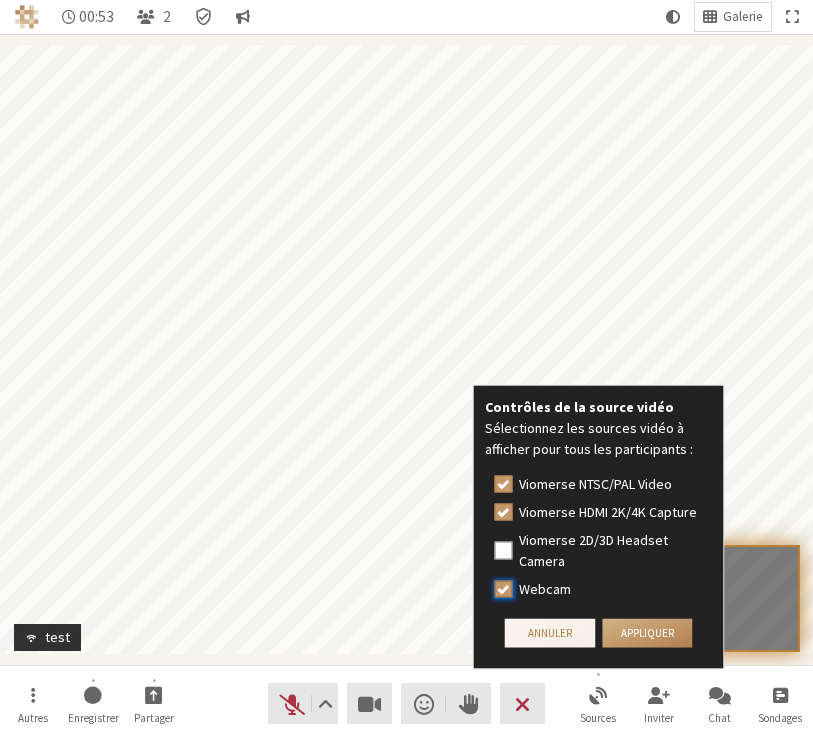 click on "Webcam" at bounding box center [504, 589] 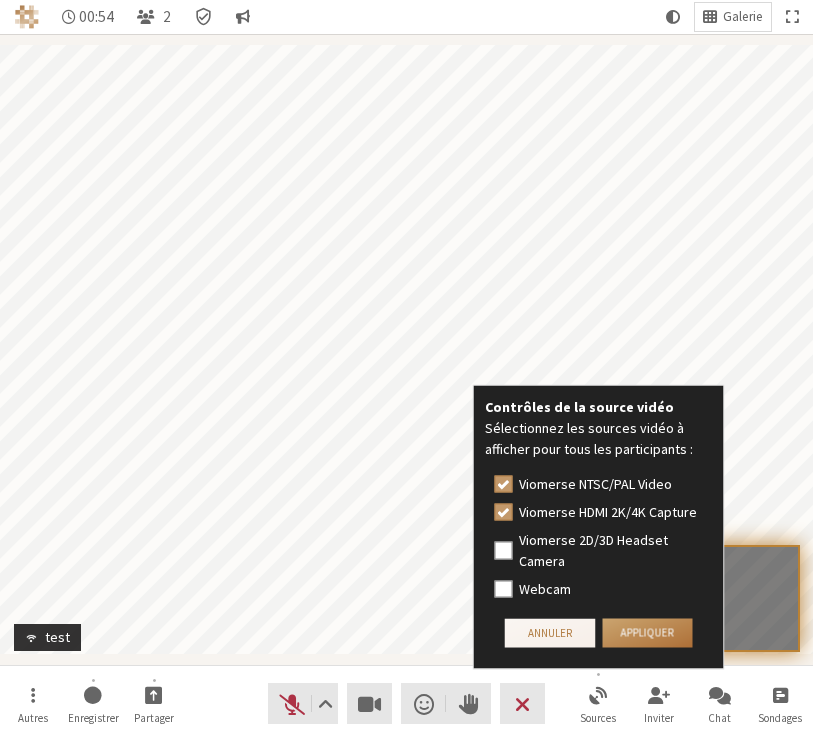 click on "Appliquer" at bounding box center [647, 633] 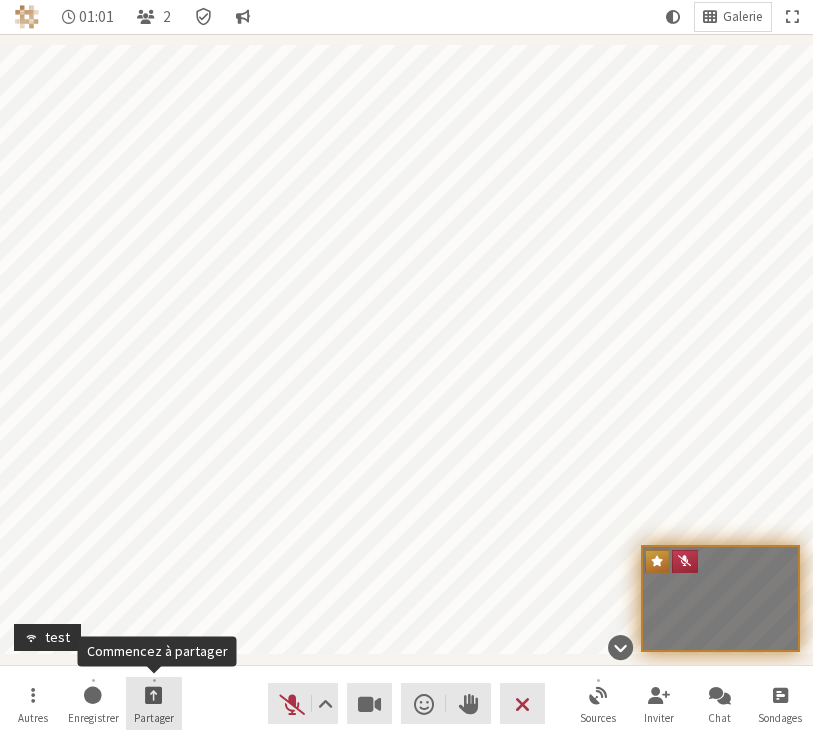 click at bounding box center [154, 694] 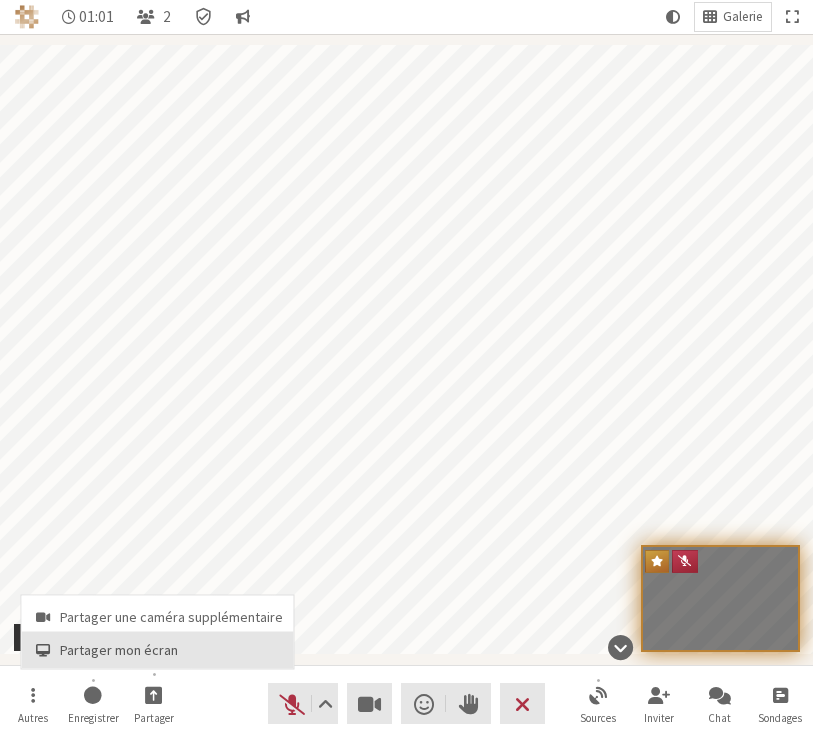 click on "Partager mon écran" at bounding box center [171, 649] 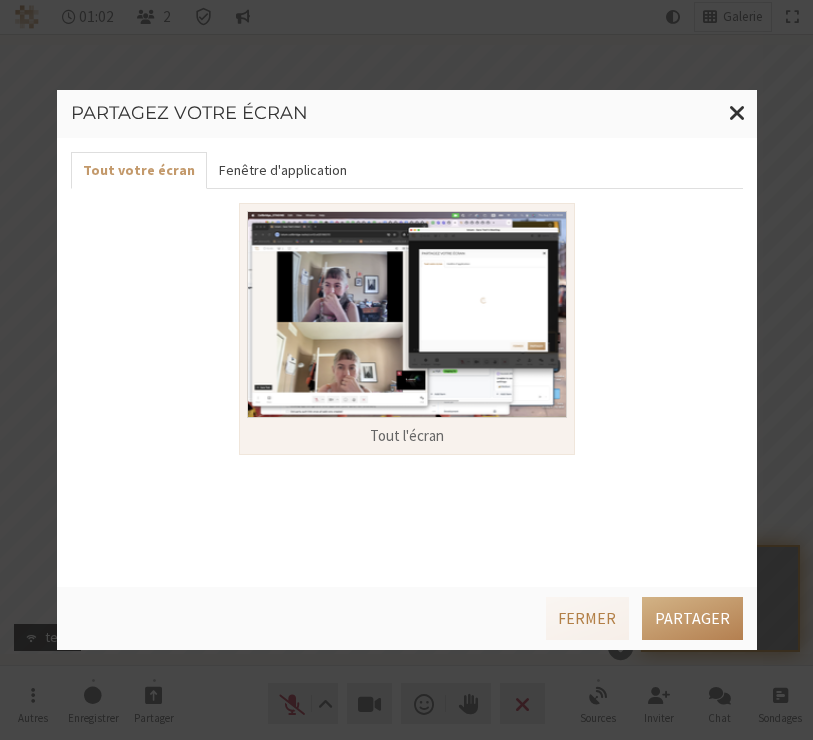 click on "Fenêtre d'application" at bounding box center [283, 170] 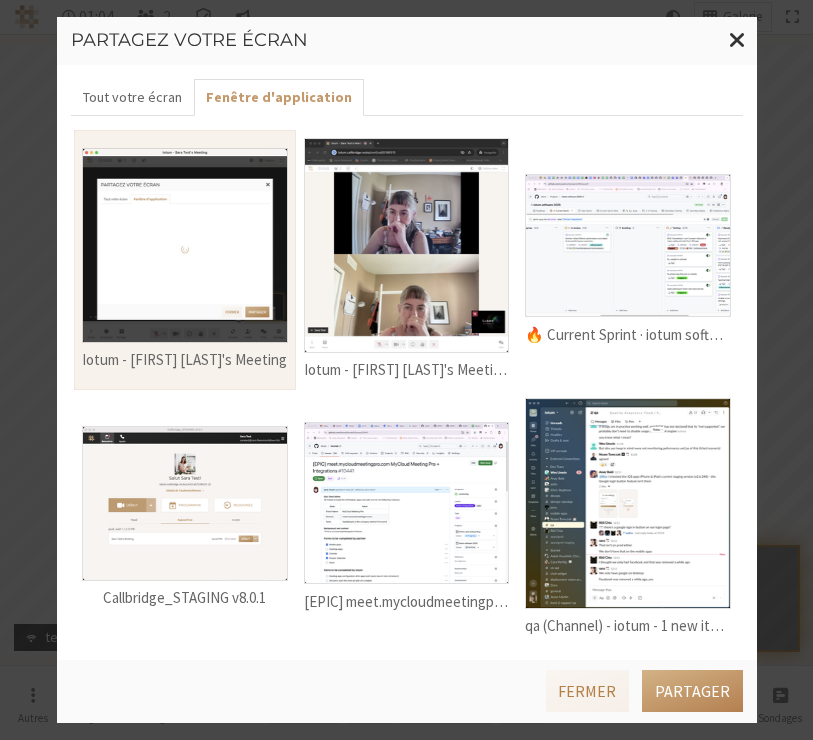 click at bounding box center [628, 245] 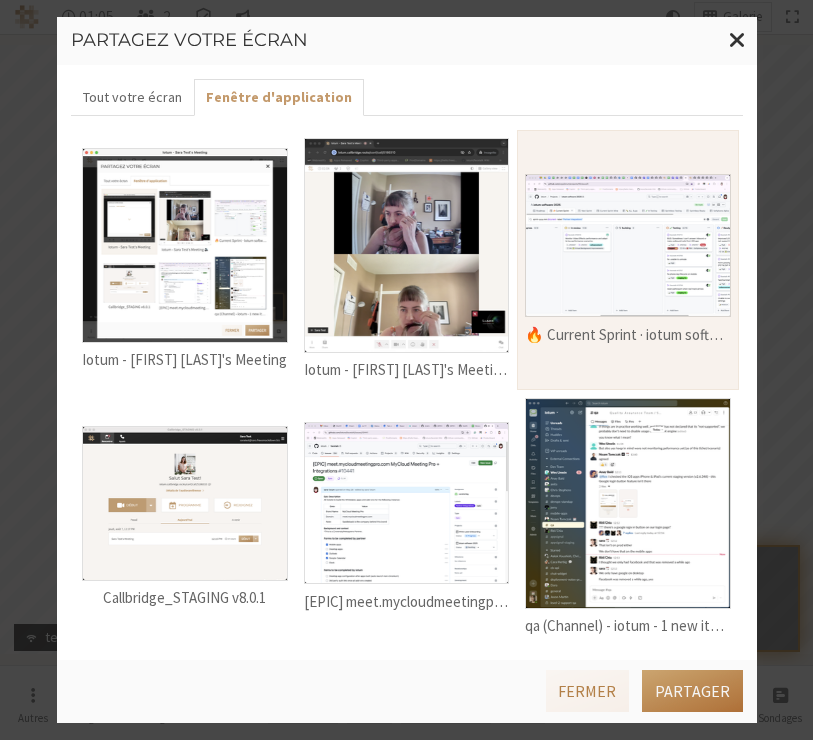 drag, startPoint x: 695, startPoint y: 684, endPoint x: 683, endPoint y: 628, distance: 57.271286 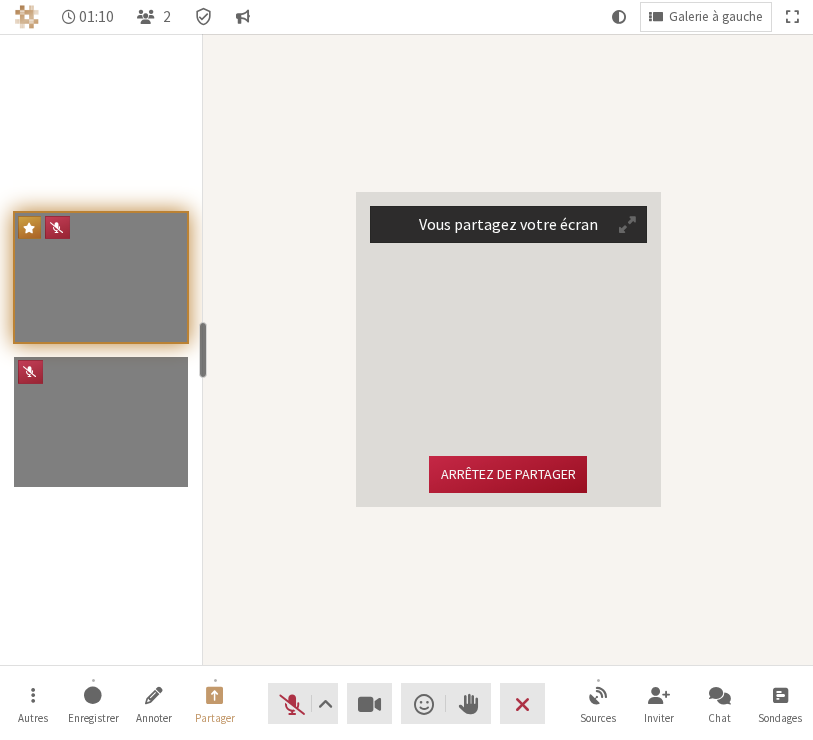 click on "Arrêtez de partager" at bounding box center [507, 474] 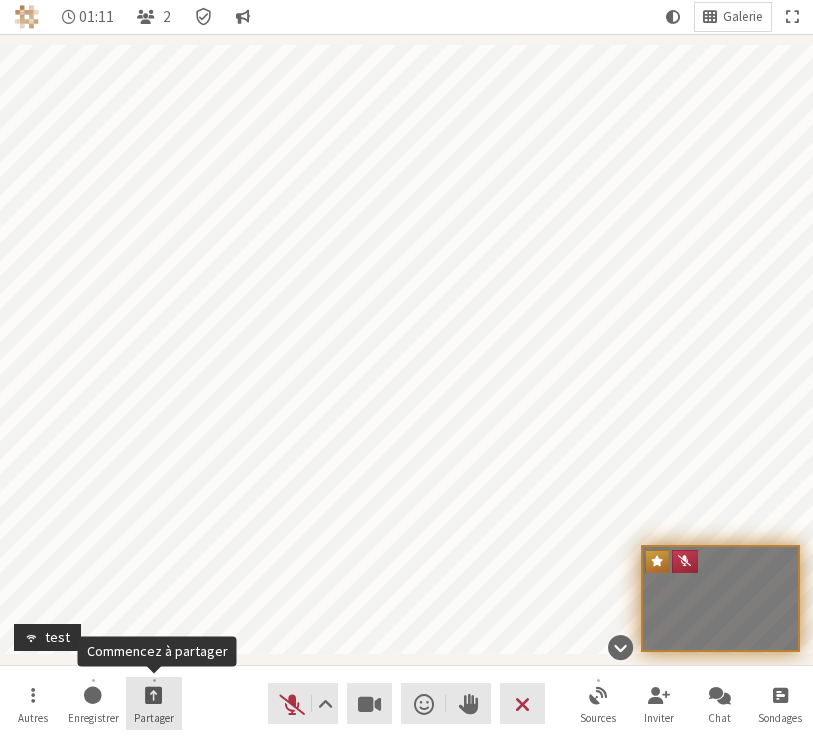 click at bounding box center (154, 694) 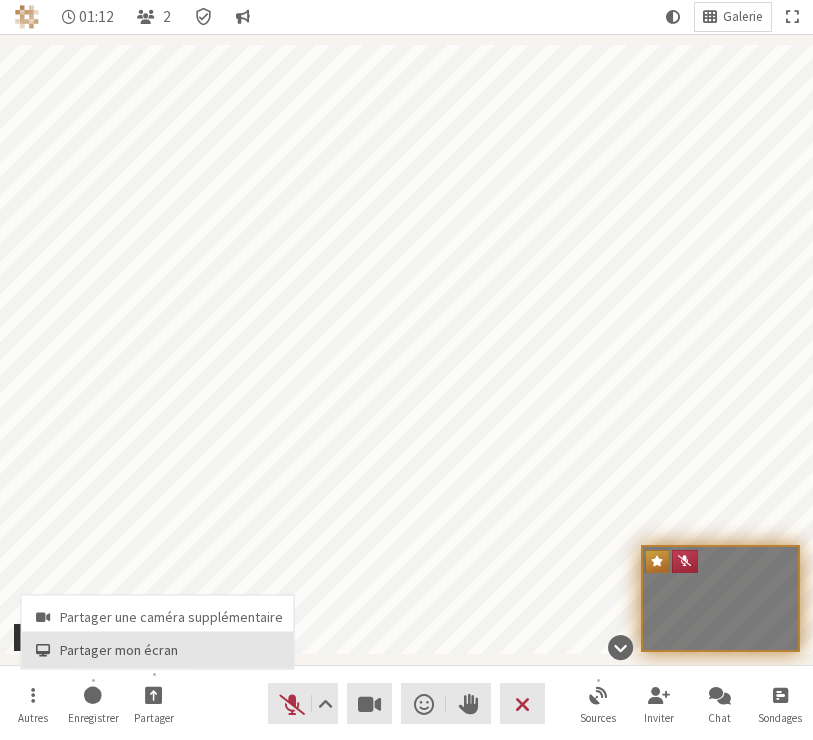 click on "Partager mon écran" at bounding box center (171, 649) 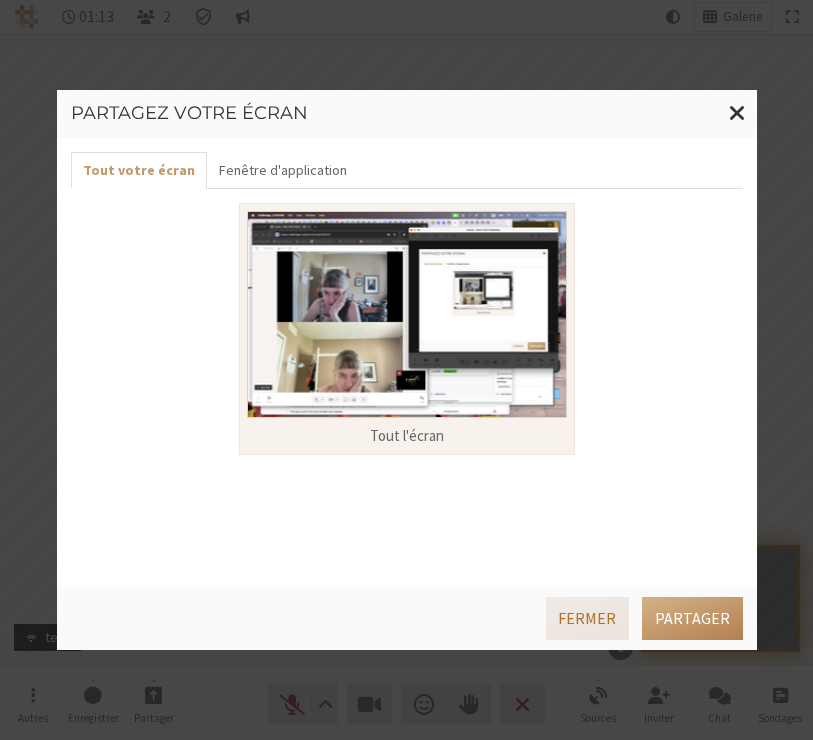 click on "Fermer" at bounding box center (588, 618) 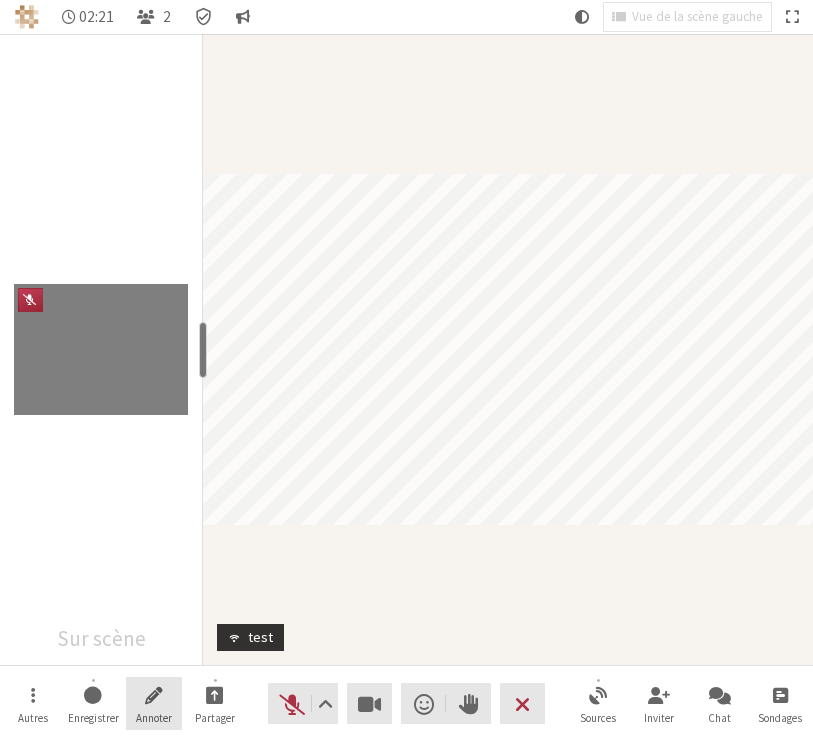 click at bounding box center (154, 694) 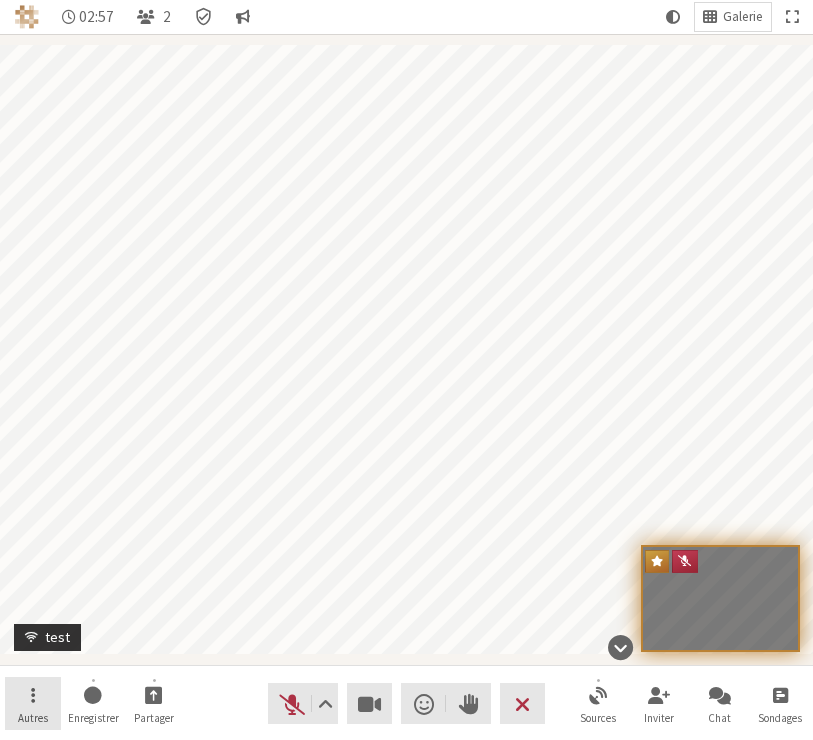 click on "Autres" at bounding box center (33, 704) 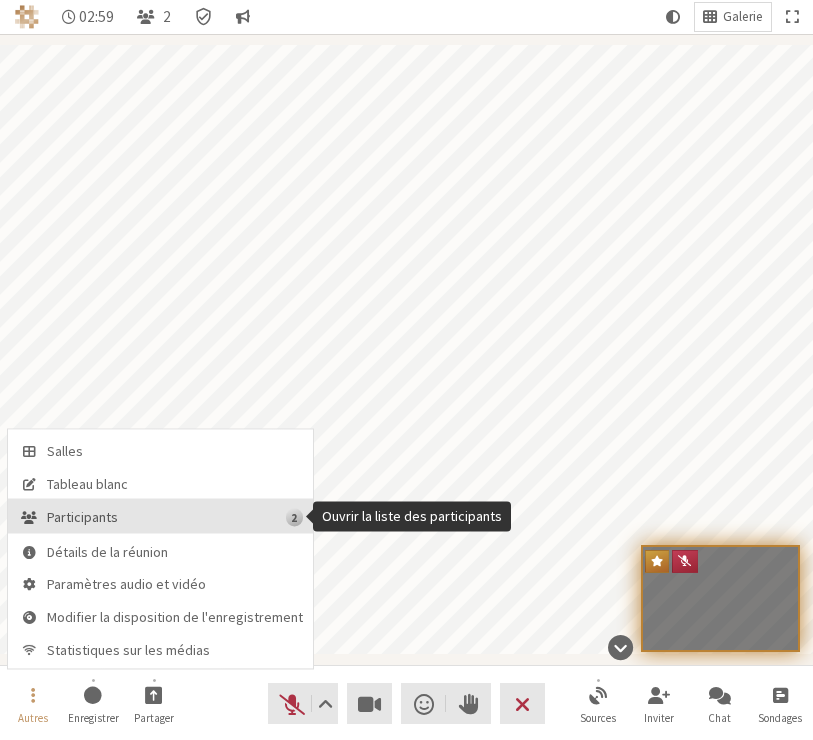 click on "2 Participants" at bounding box center [160, 516] 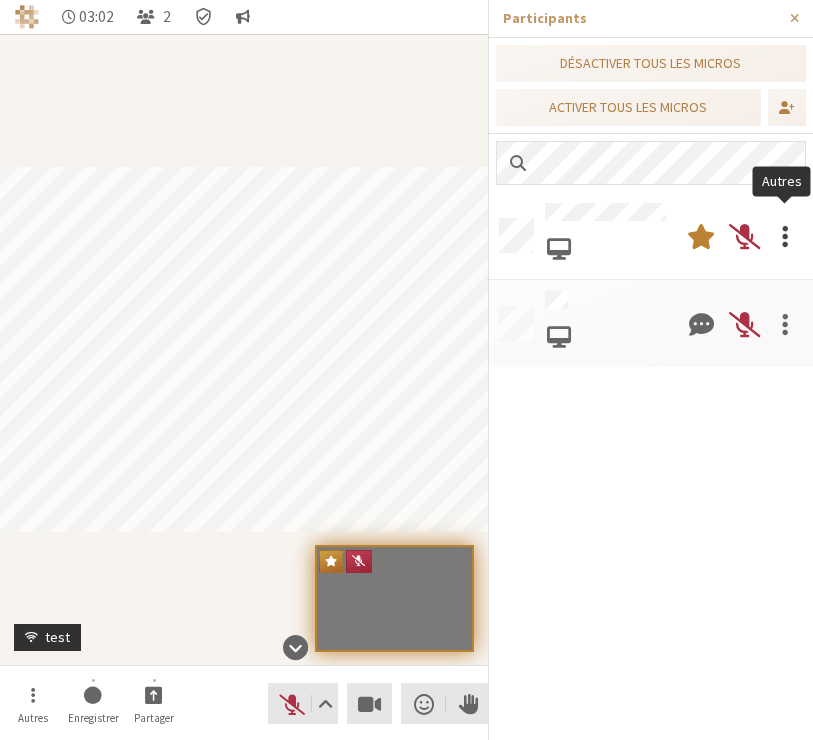 click at bounding box center [785, 236] 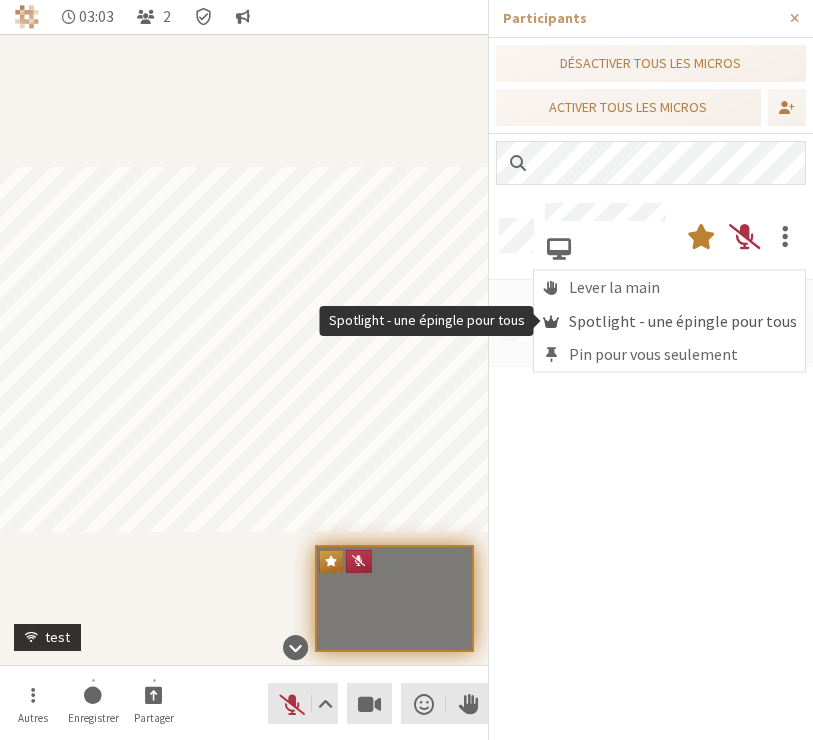click on "Spotlight - une épingle pour tous" at bounding box center [683, 321] 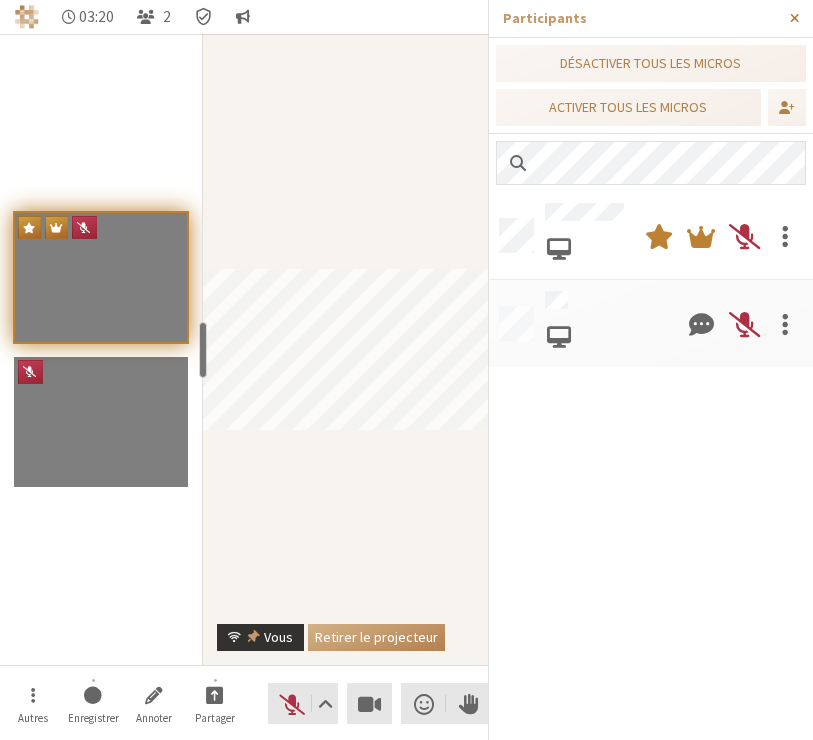 click at bounding box center [794, 18] 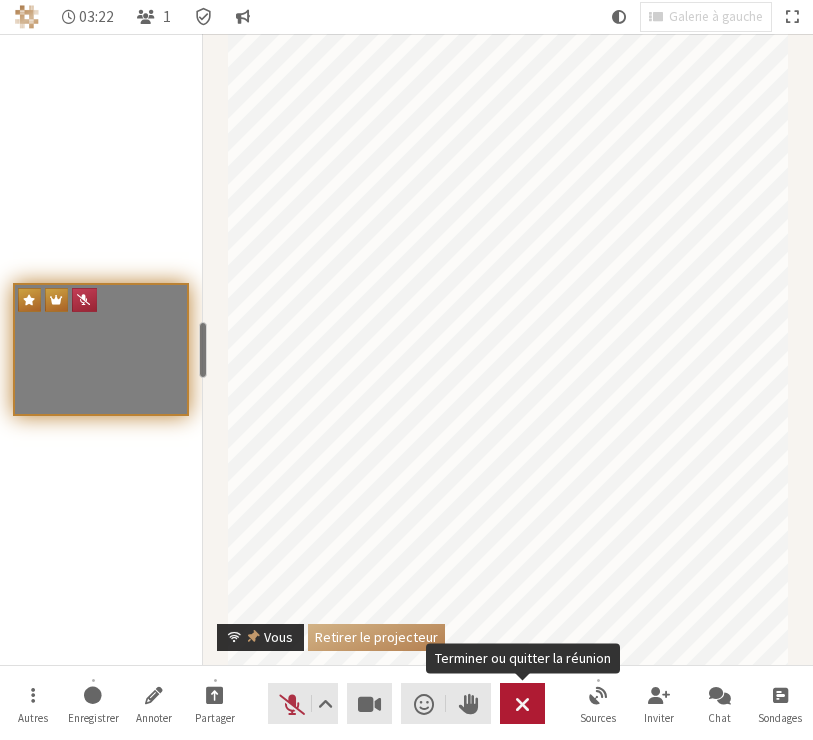 click at bounding box center (522, 704) 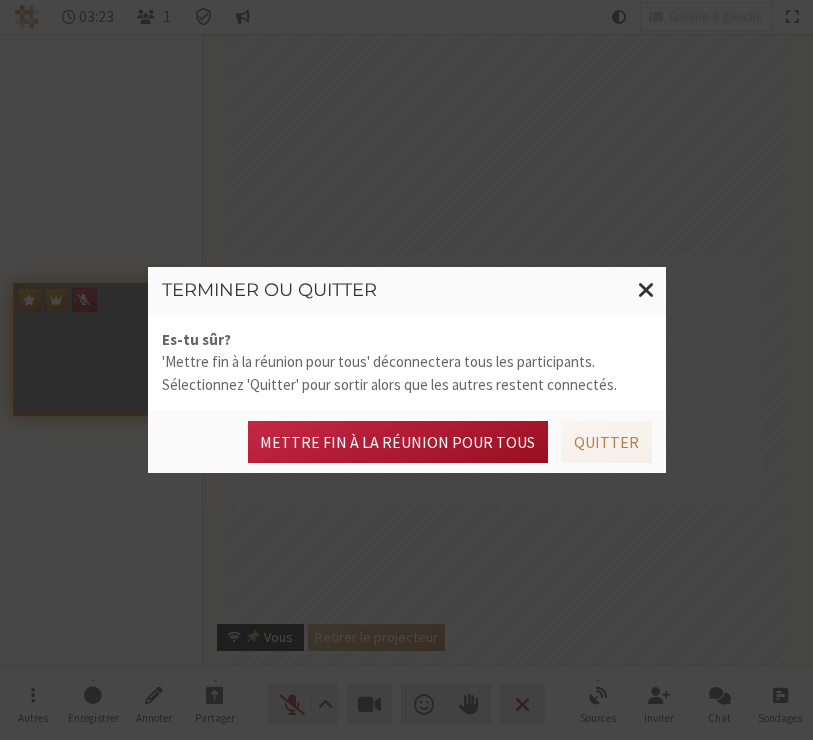 click on "Mettre fin à la réunion pour tous" at bounding box center [398, 442] 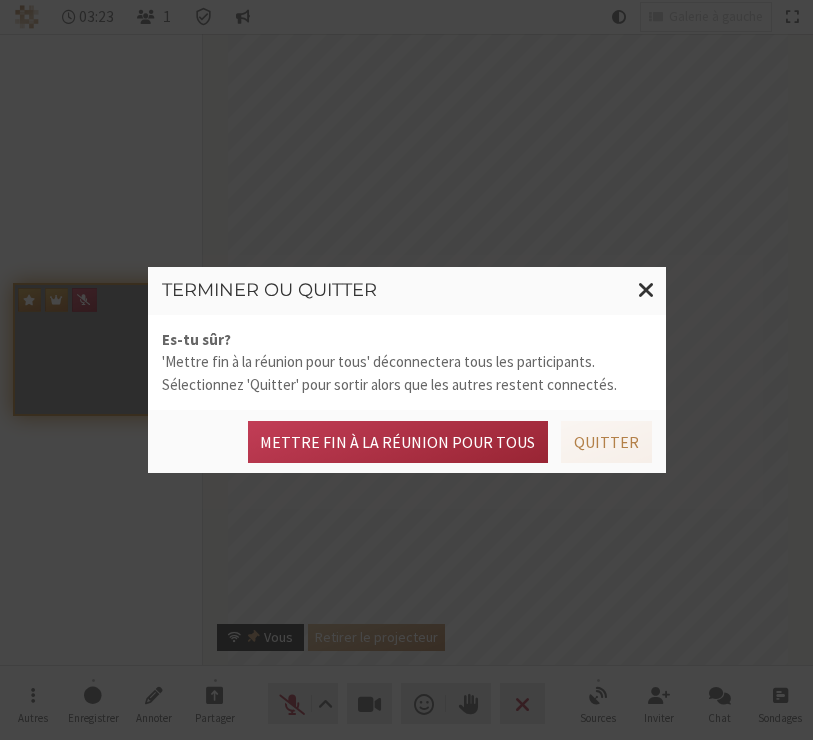 click on "03:23 1 Galerie à gauche Autres Enregistrer Annoter Partager Audio Vidéo Envoyer une réaction Lever la main Quitter Sources Inviter Chat Sondages Vous Retirer le projecteur resize Terminer ou quitter Es-tu sûr?  'Mettre fin à la réunion pour tous' déconnectera tous les participants. Sélectionnez 'Quitter' pour sortir alors que les autres restent connectés. Mettre fin à la réunion pour tous Quitter" at bounding box center (406, 370) 